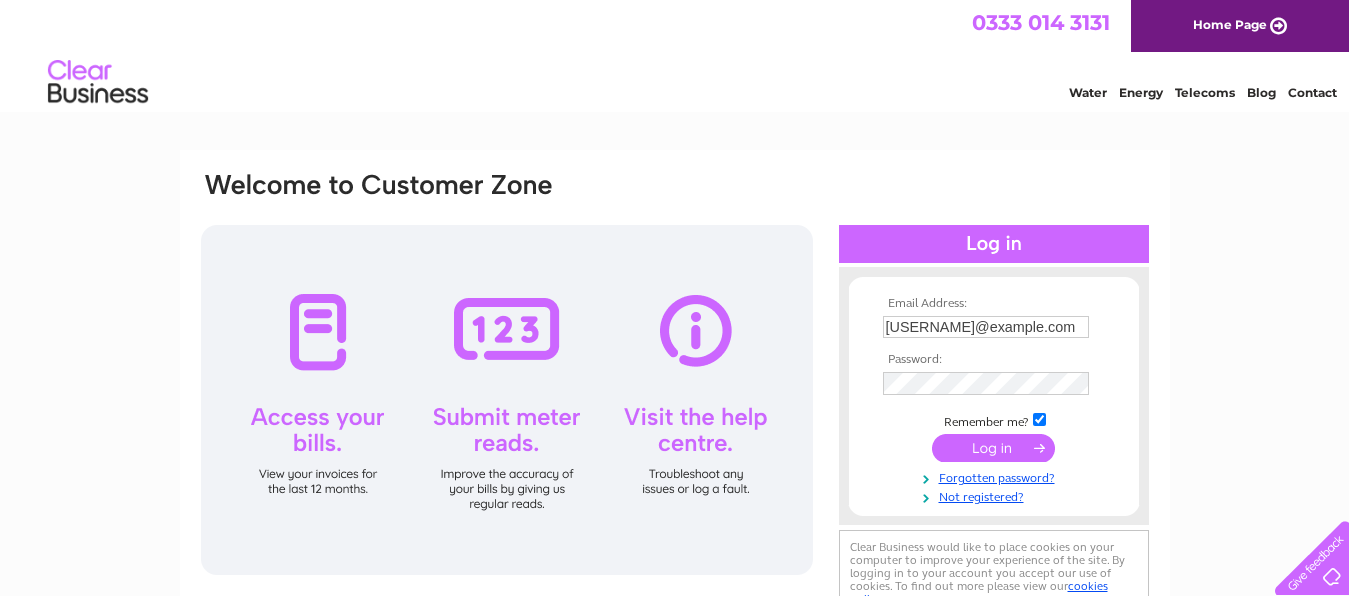 scroll, scrollTop: 0, scrollLeft: 0, axis: both 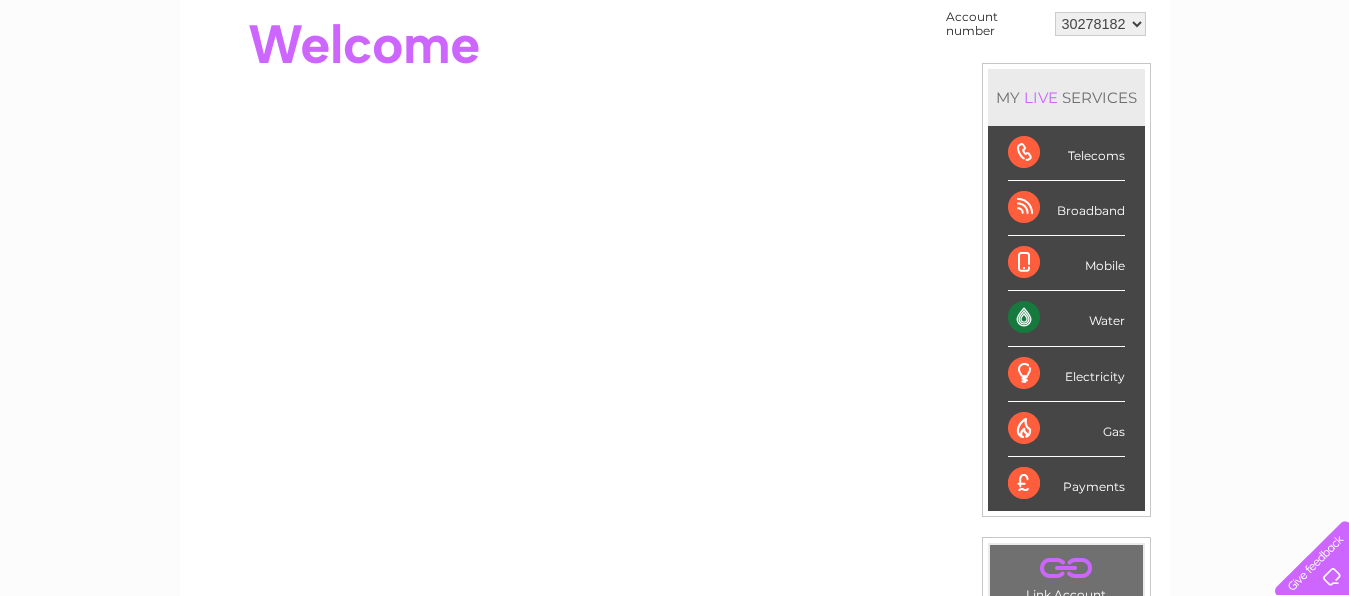 click on "30278182
30282123" at bounding box center (1100, 24) 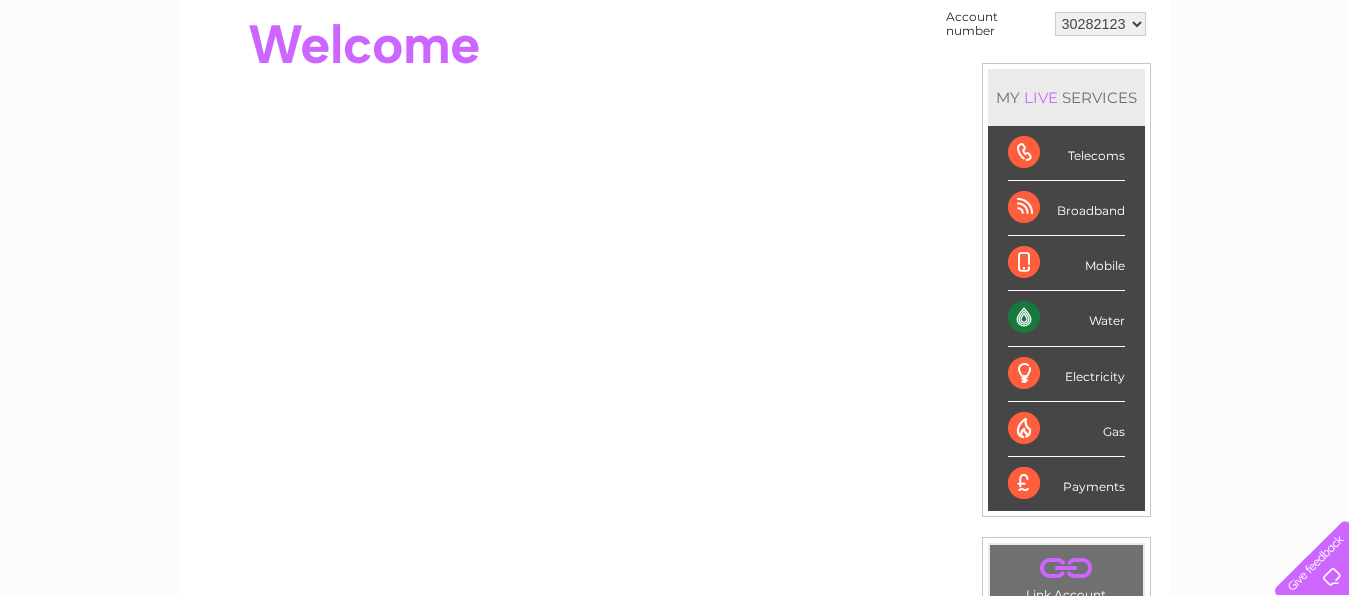 click on "30282123" at bounding box center (0, 0) 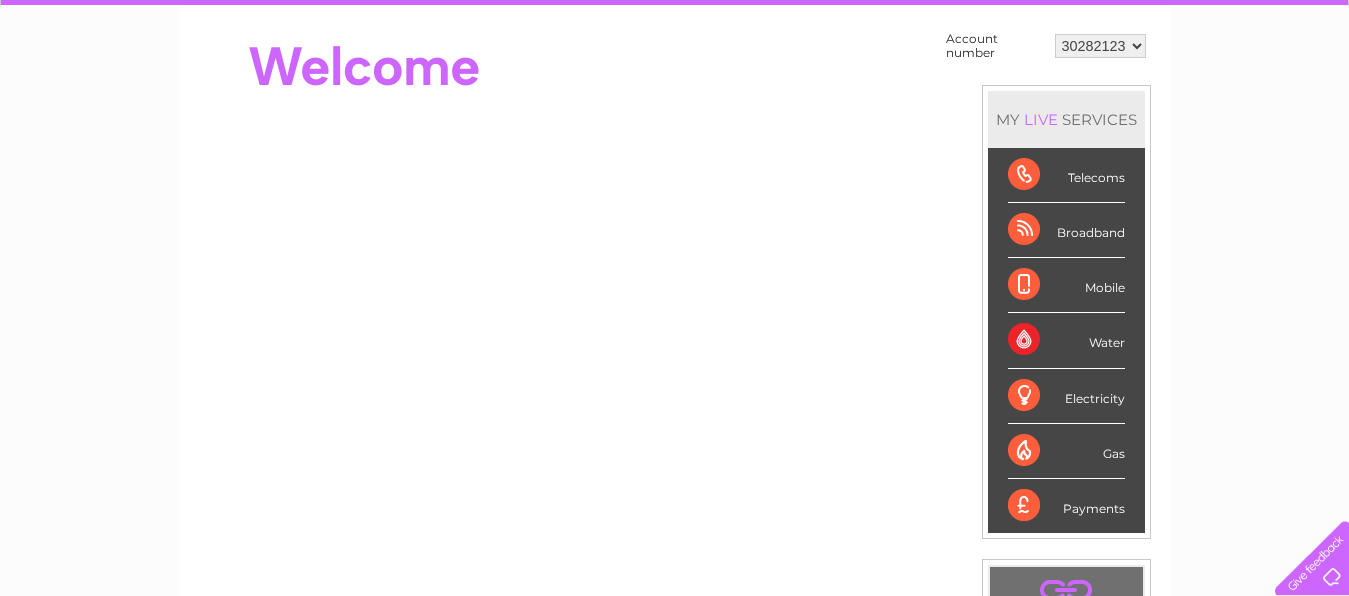 scroll, scrollTop: 102, scrollLeft: 0, axis: vertical 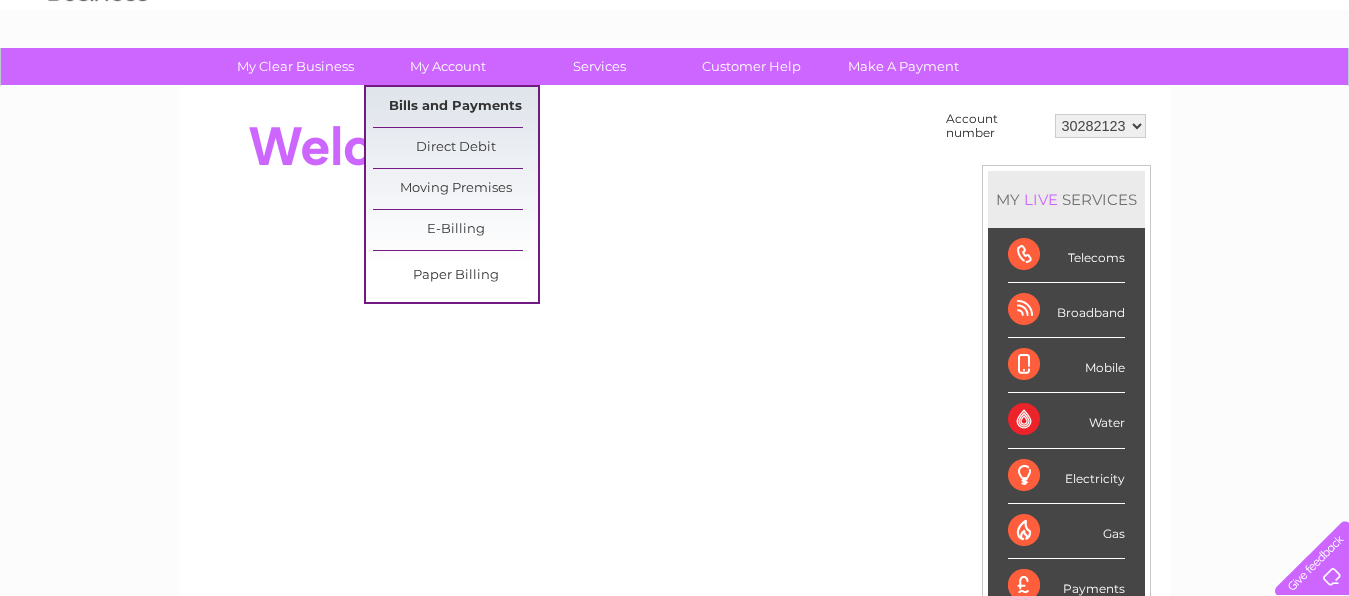 click on "Bills and Payments" at bounding box center [455, 107] 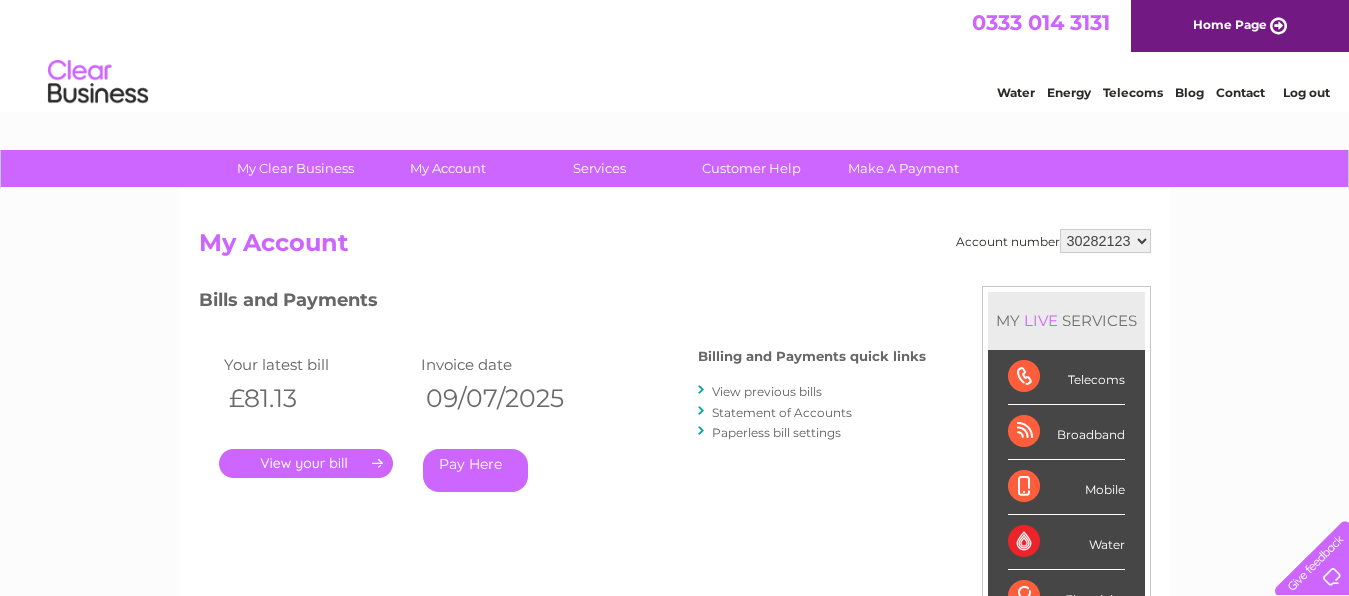 scroll, scrollTop: 0, scrollLeft: 0, axis: both 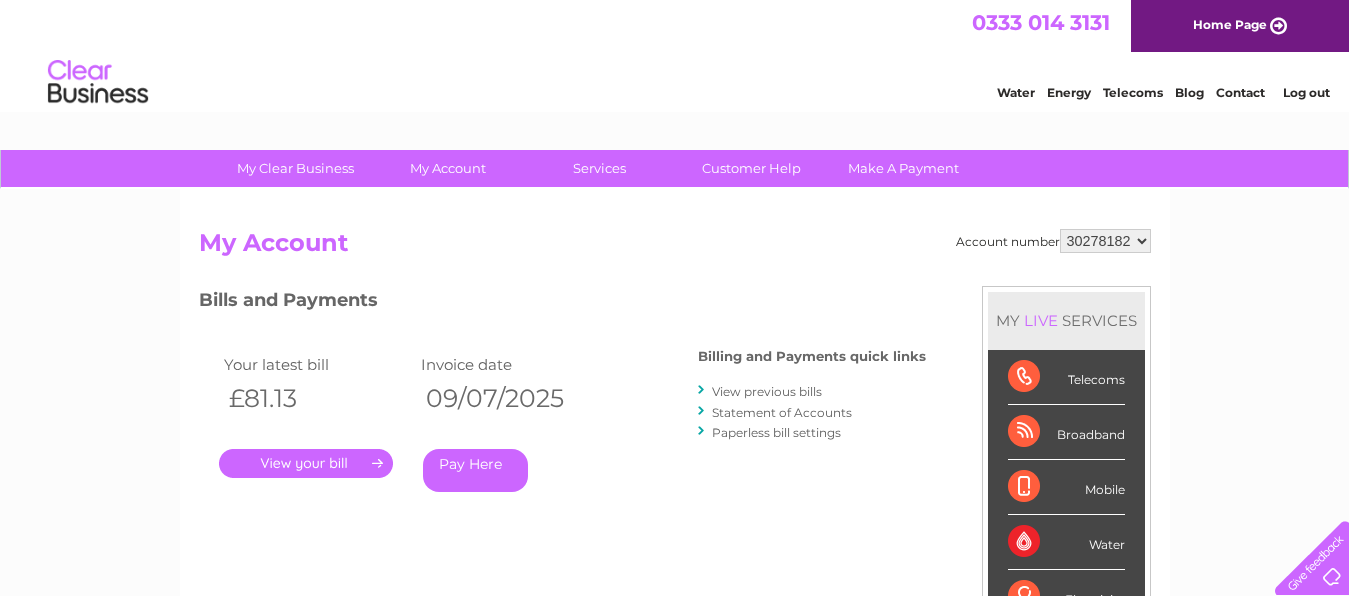 click on "30278182" at bounding box center (0, 0) 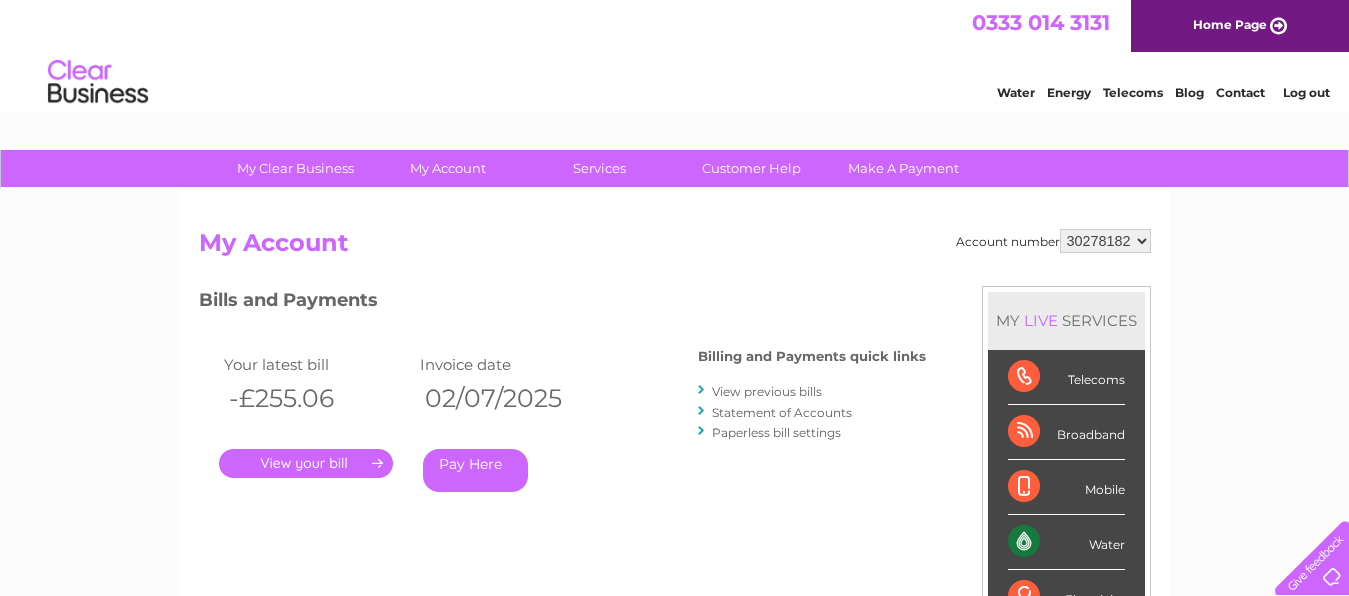 scroll, scrollTop: 102, scrollLeft: 0, axis: vertical 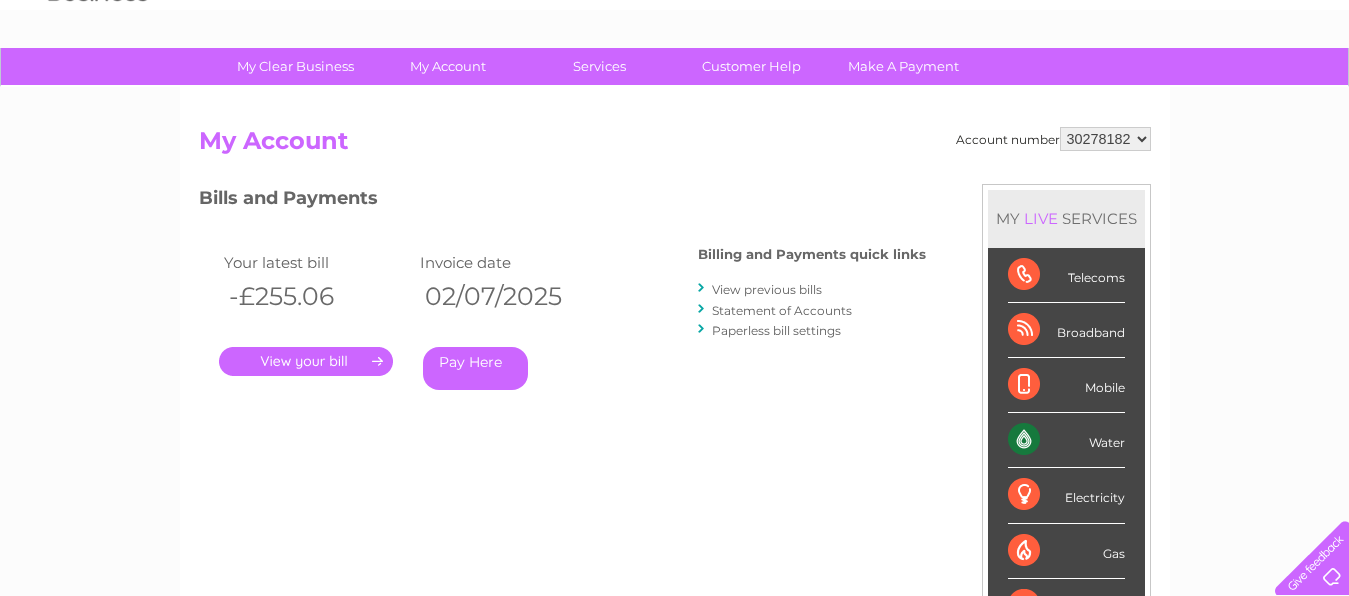 click on "View previous bills" at bounding box center [767, 289] 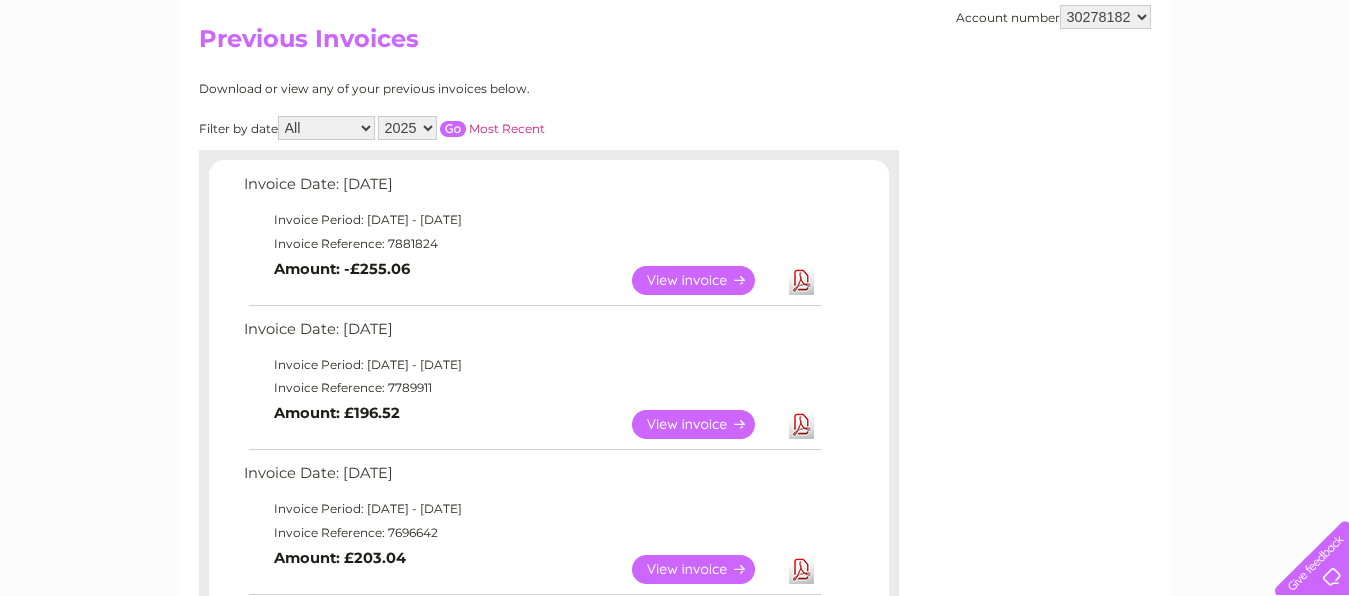 scroll, scrollTop: 0, scrollLeft: 0, axis: both 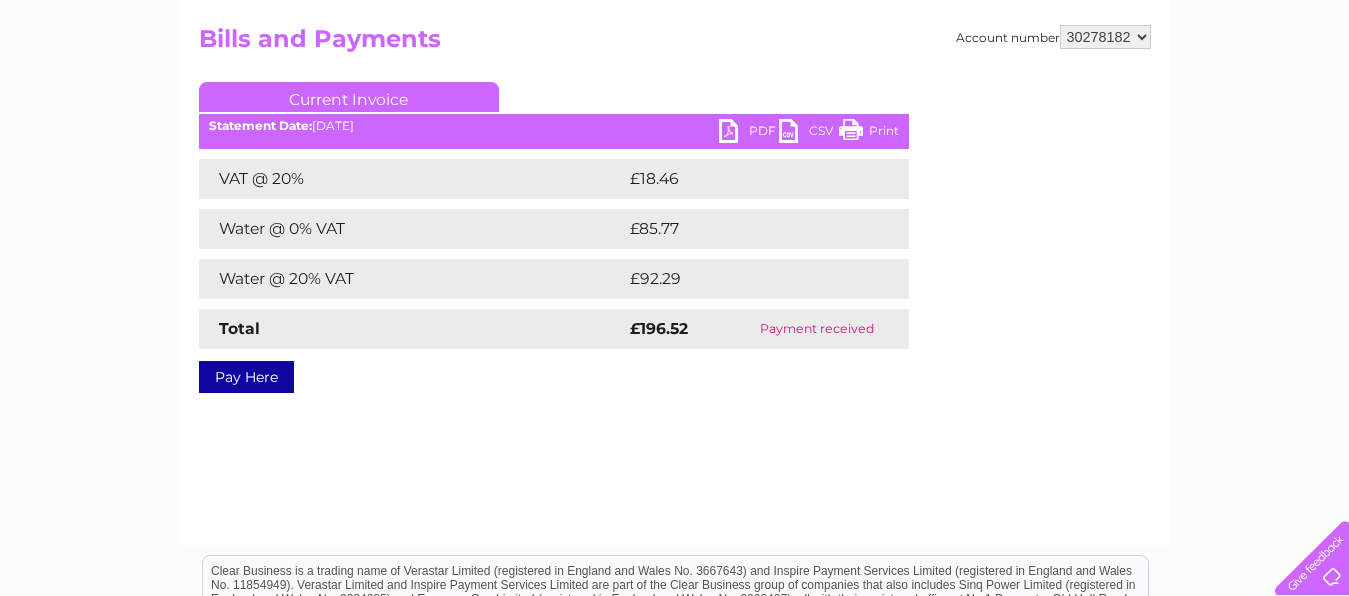 click on "PDF" at bounding box center [749, 133] 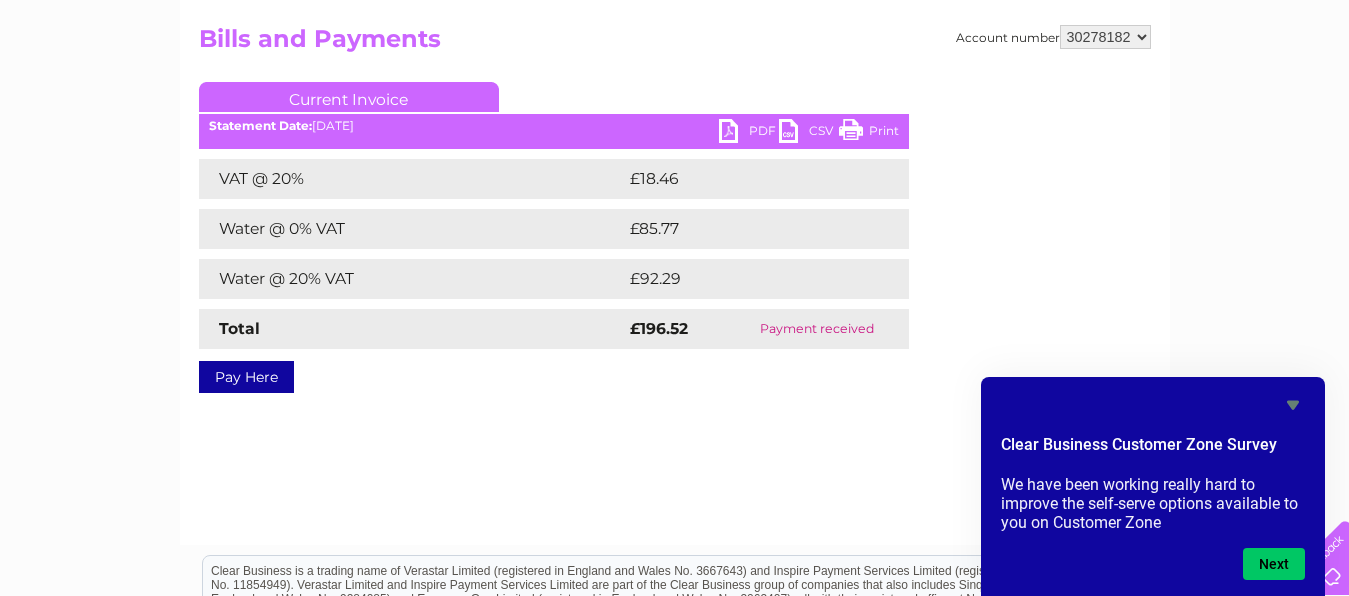 click on "30278182
30282123" at bounding box center (1105, 37) 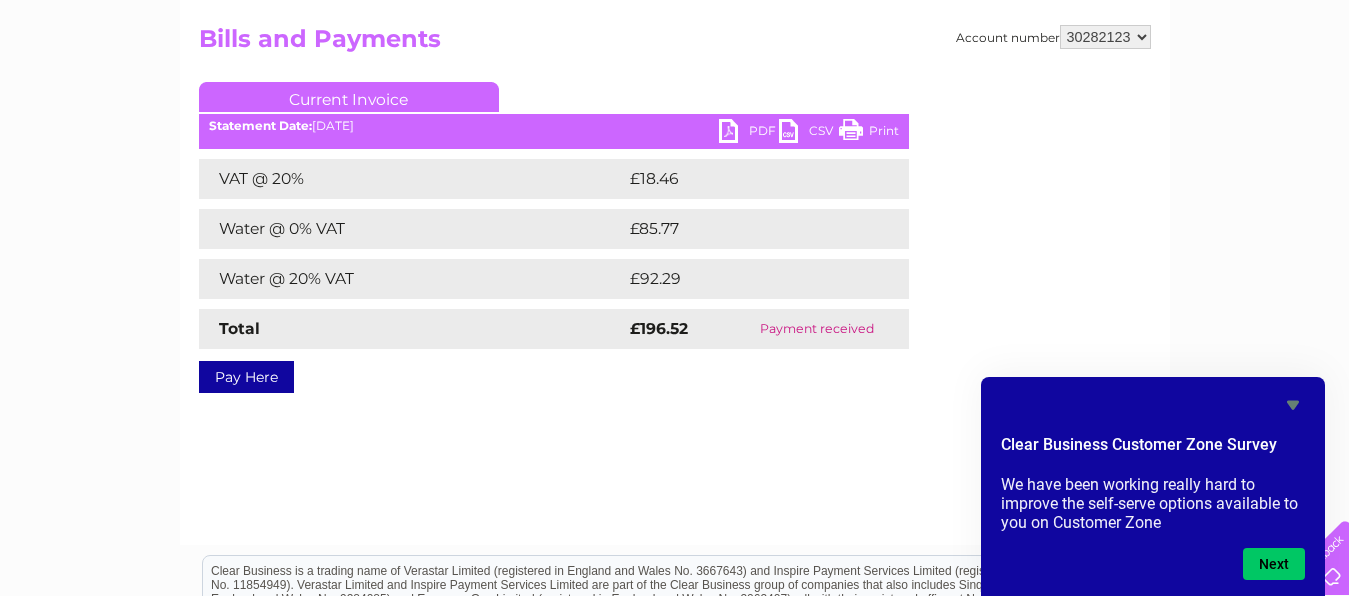 click on "30282123" at bounding box center (0, 0) 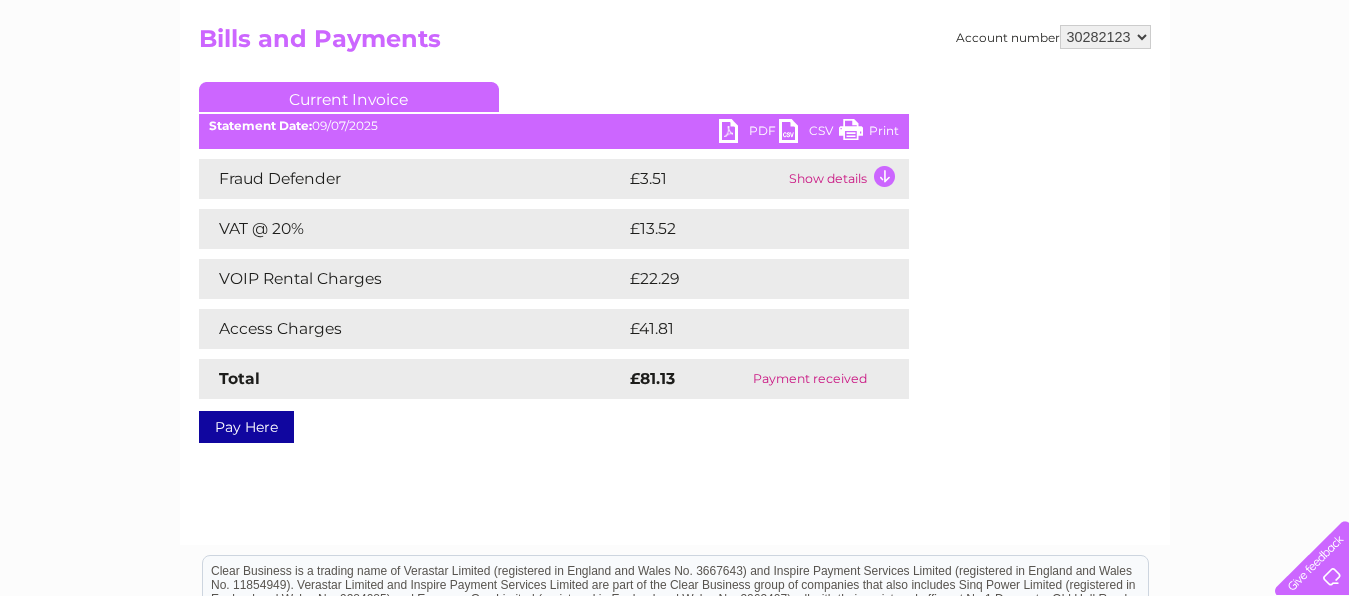 scroll, scrollTop: 0, scrollLeft: 0, axis: both 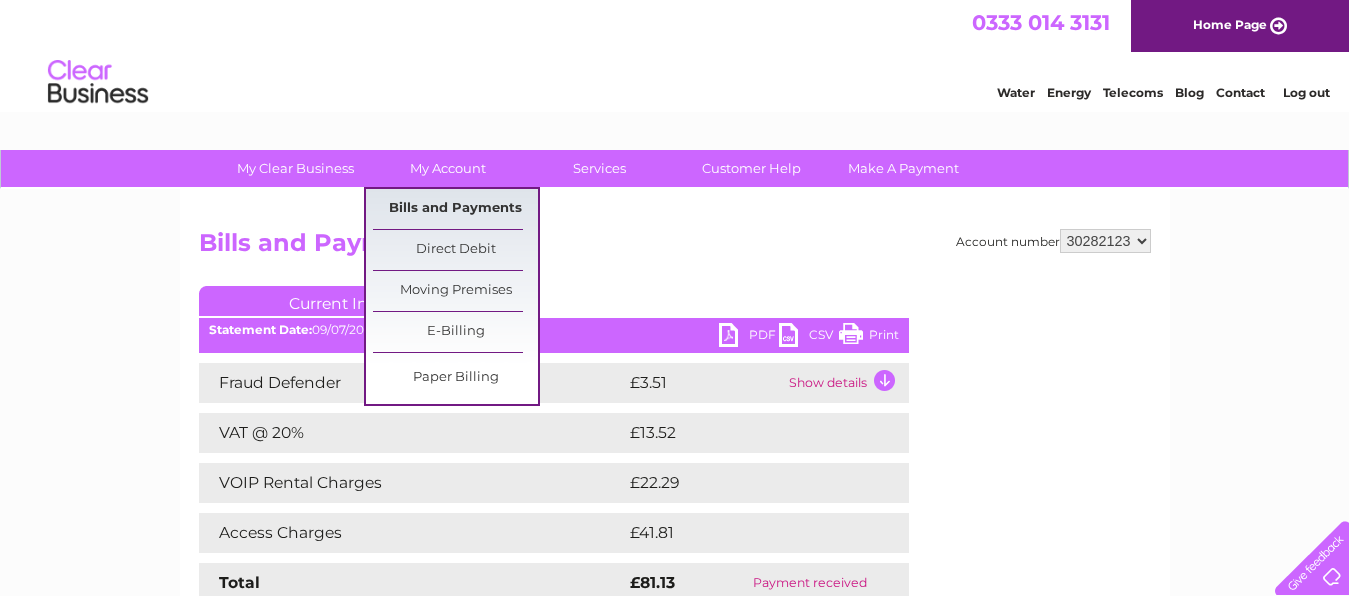 click on "Bills and Payments" at bounding box center (455, 209) 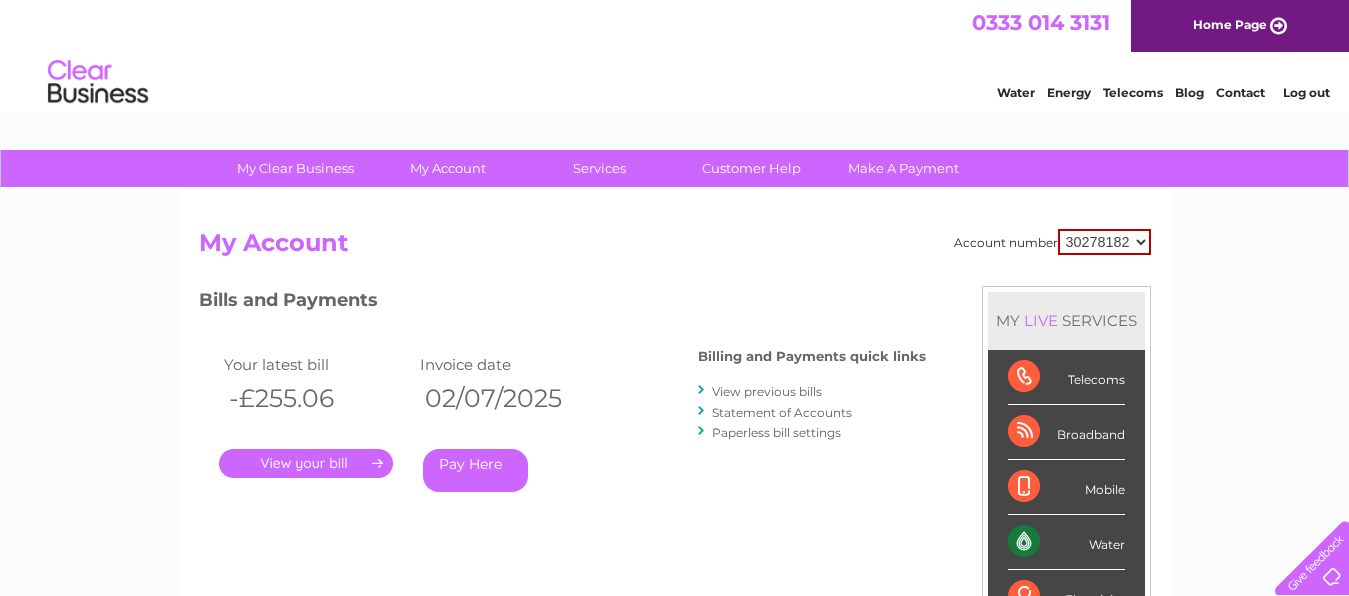scroll, scrollTop: 0, scrollLeft: 0, axis: both 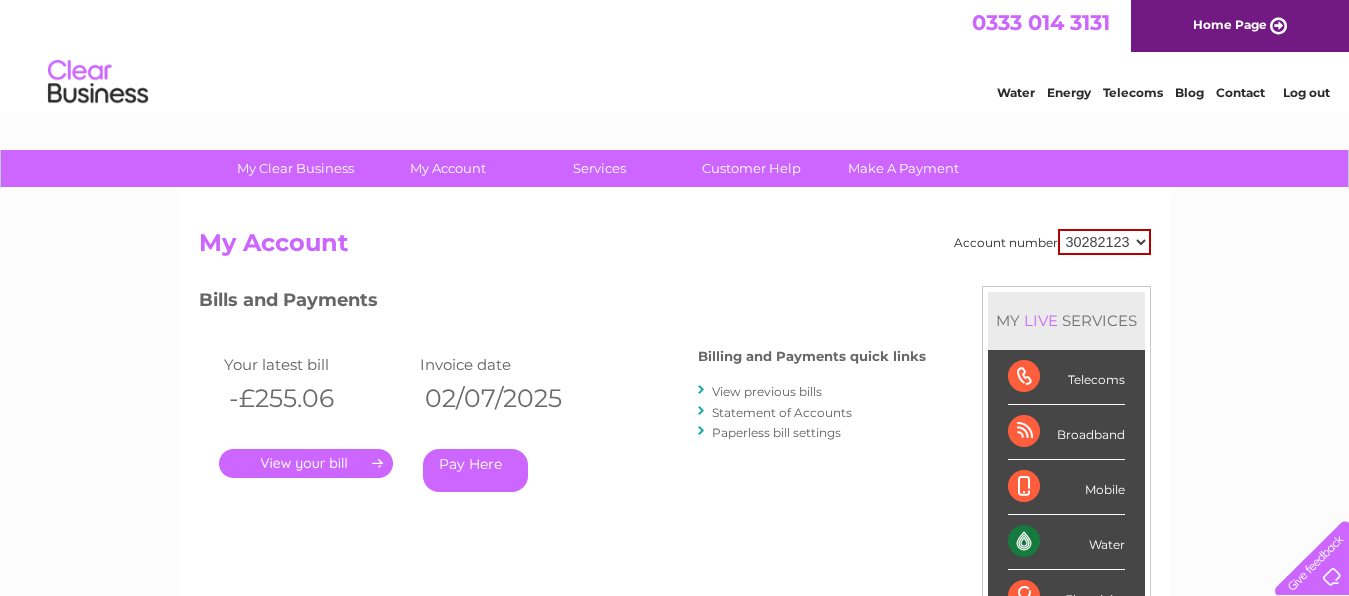 click on "30282123" at bounding box center (0, 0) 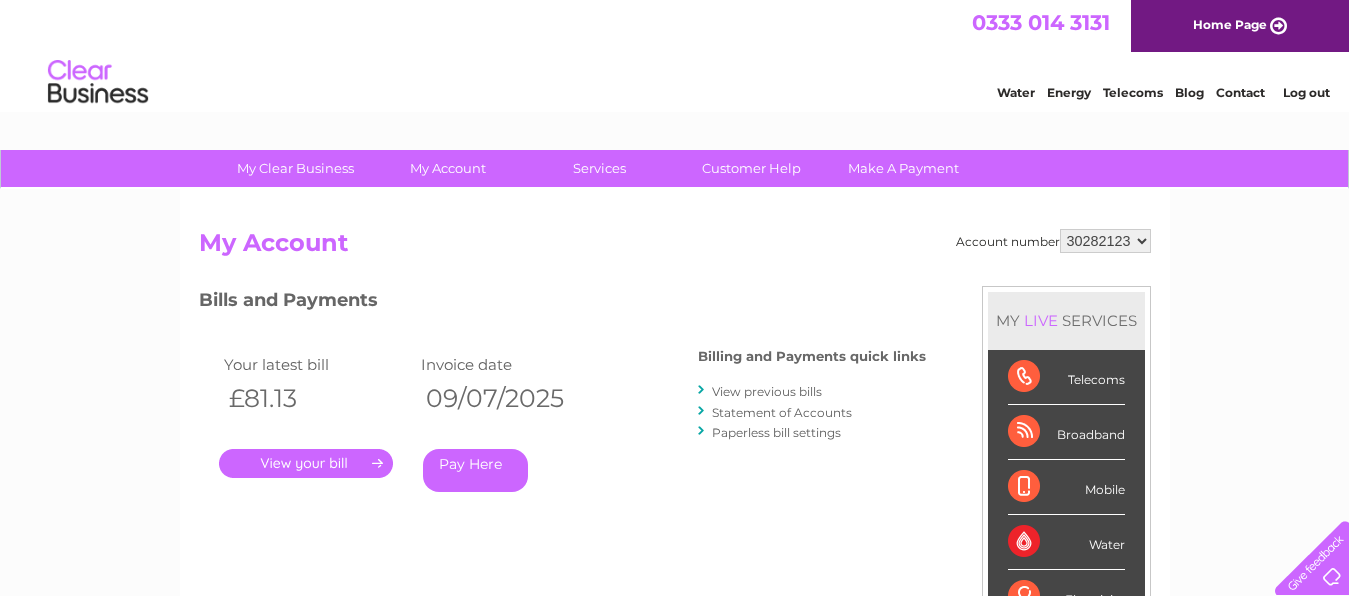 scroll, scrollTop: 0, scrollLeft: 0, axis: both 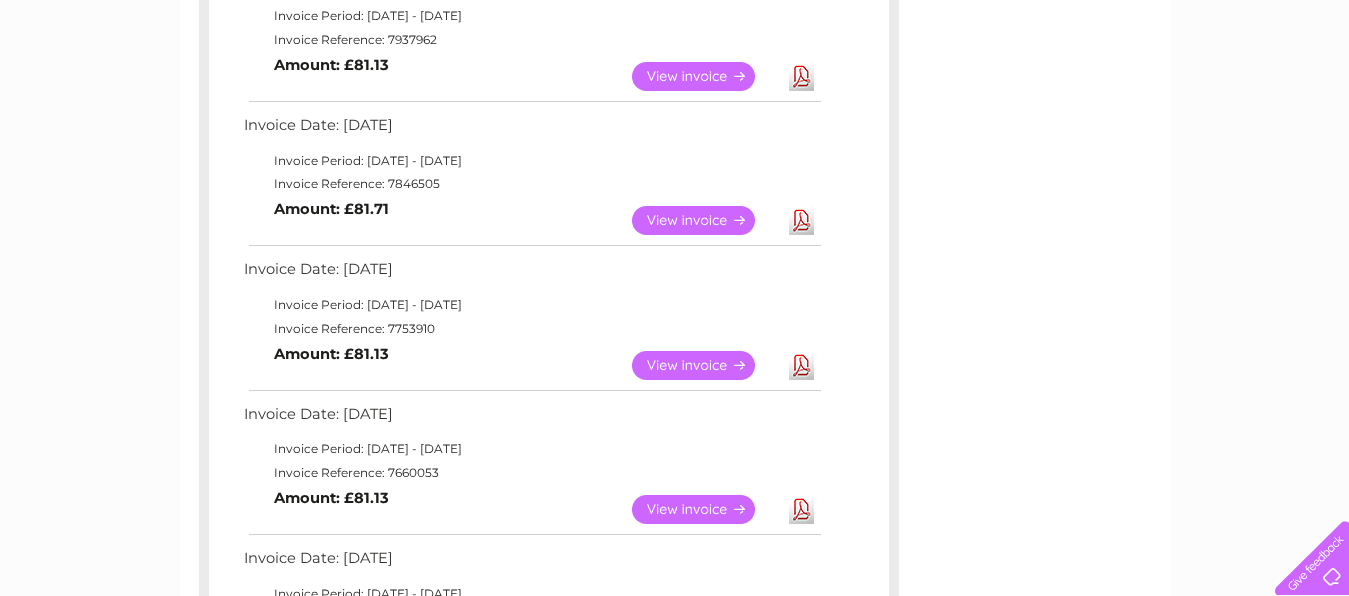 click on "View" at bounding box center [705, 365] 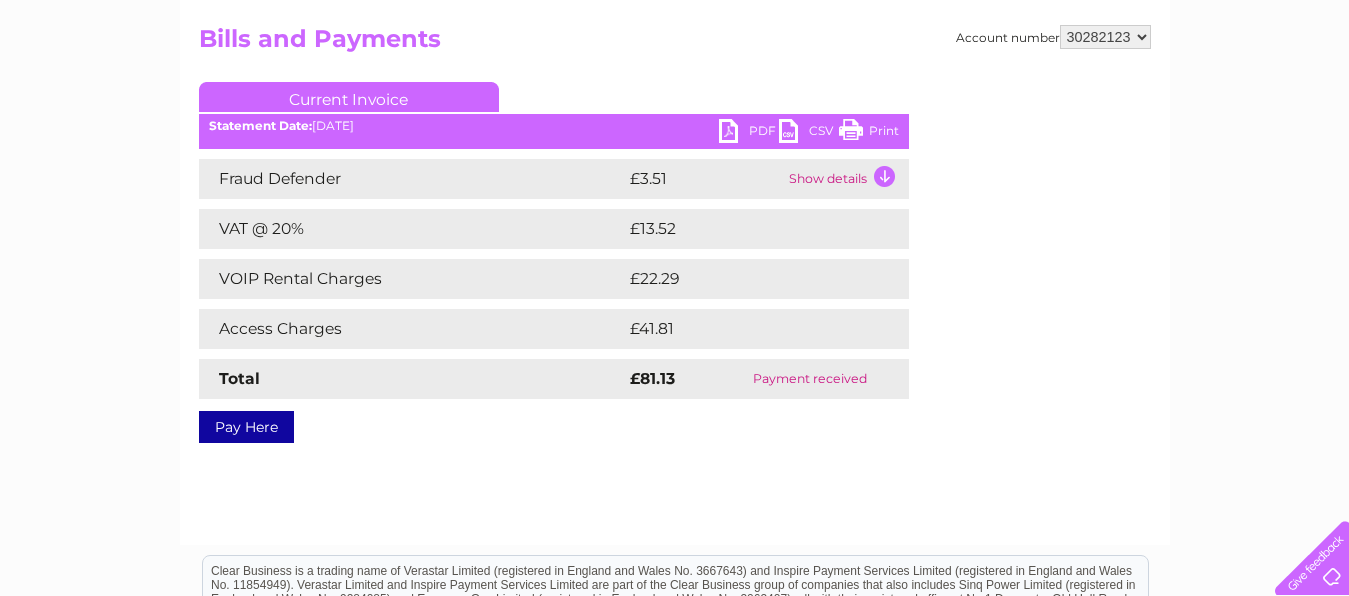 scroll, scrollTop: 0, scrollLeft: 0, axis: both 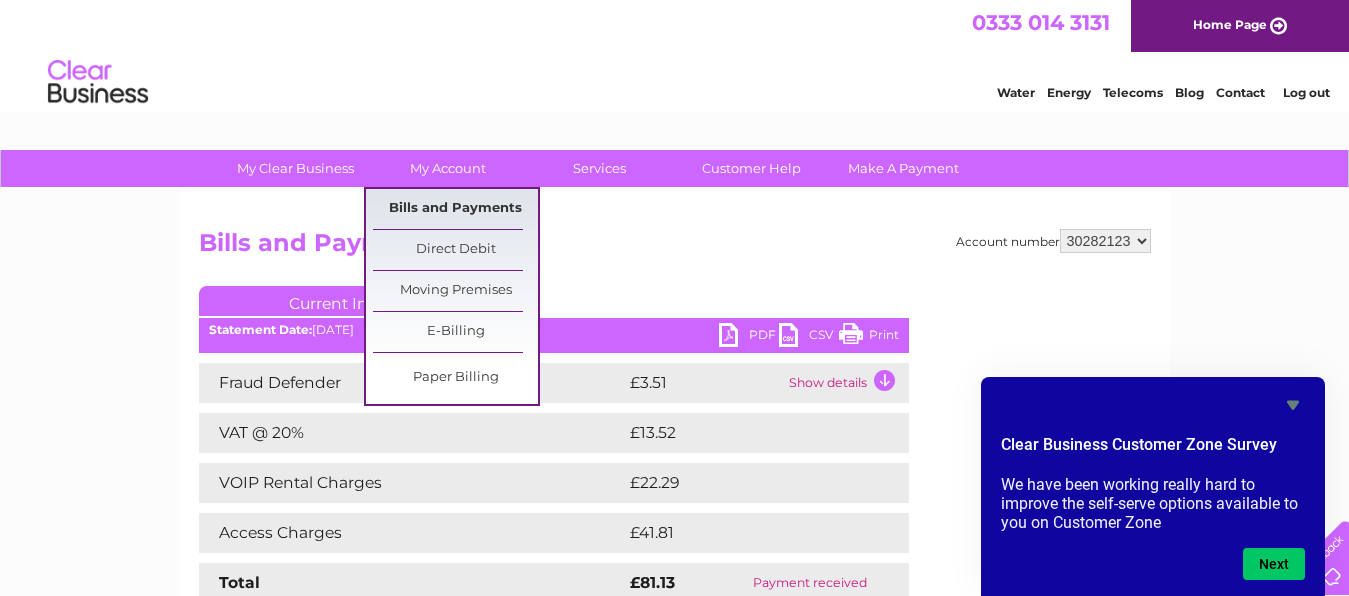 click on "Bills and Payments" at bounding box center (455, 209) 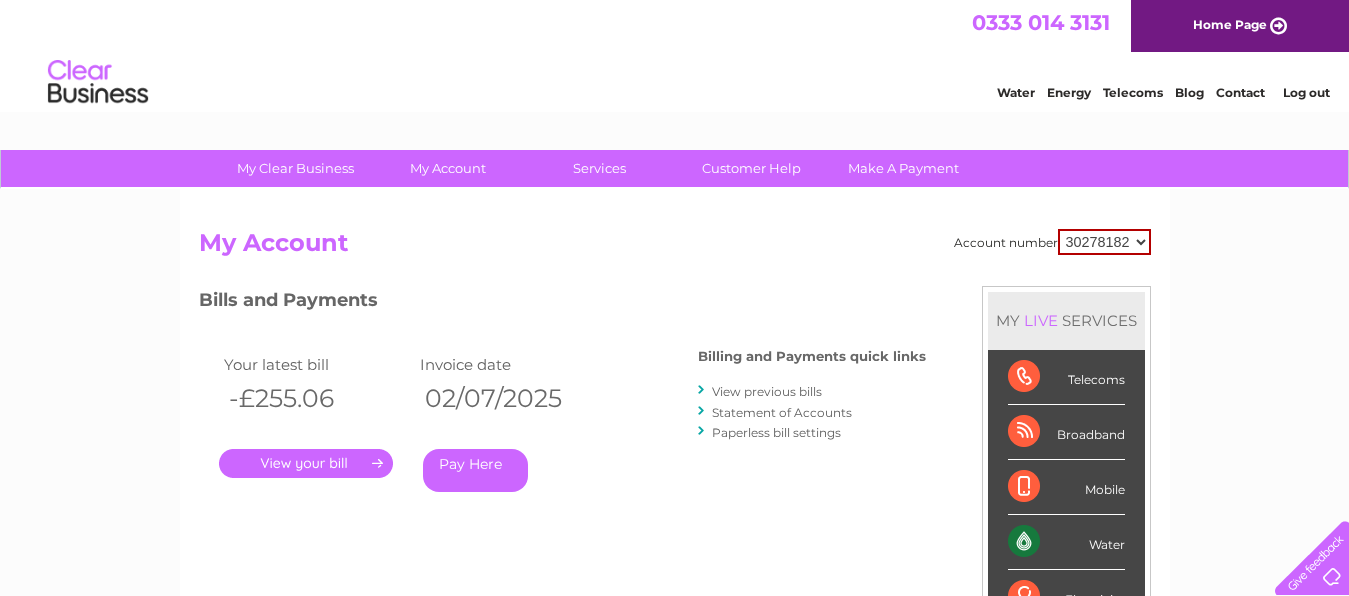 scroll, scrollTop: 0, scrollLeft: 0, axis: both 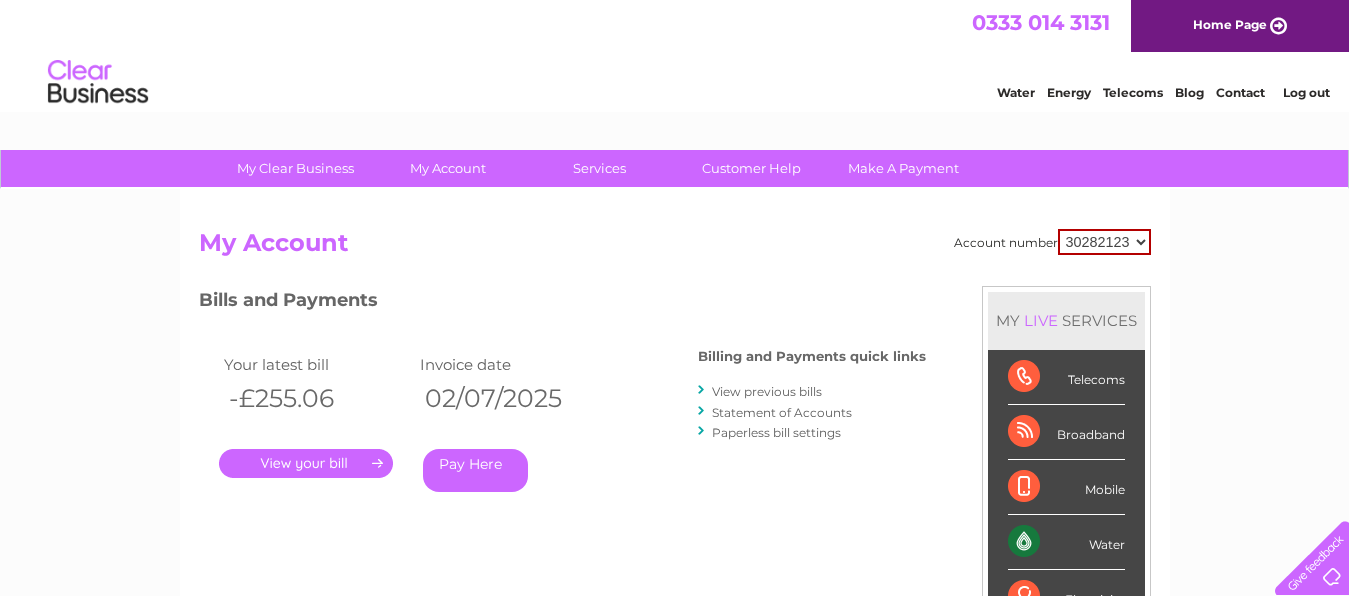 click on "30282123" at bounding box center (0, 0) 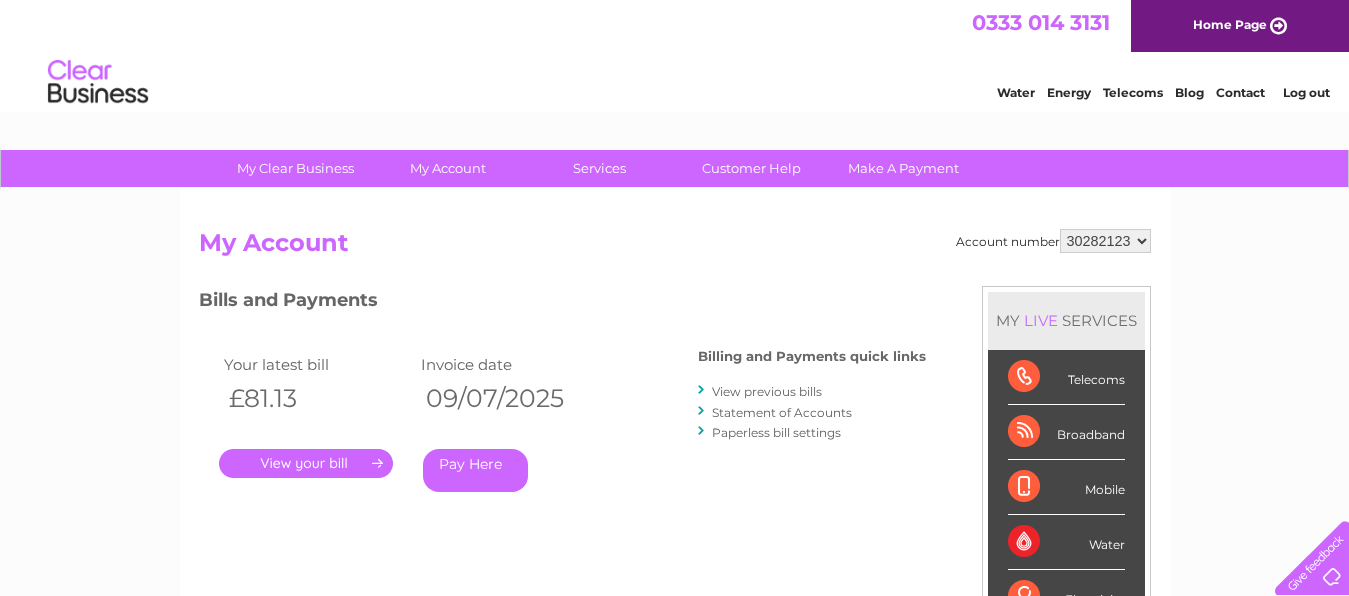 scroll, scrollTop: 0, scrollLeft: 0, axis: both 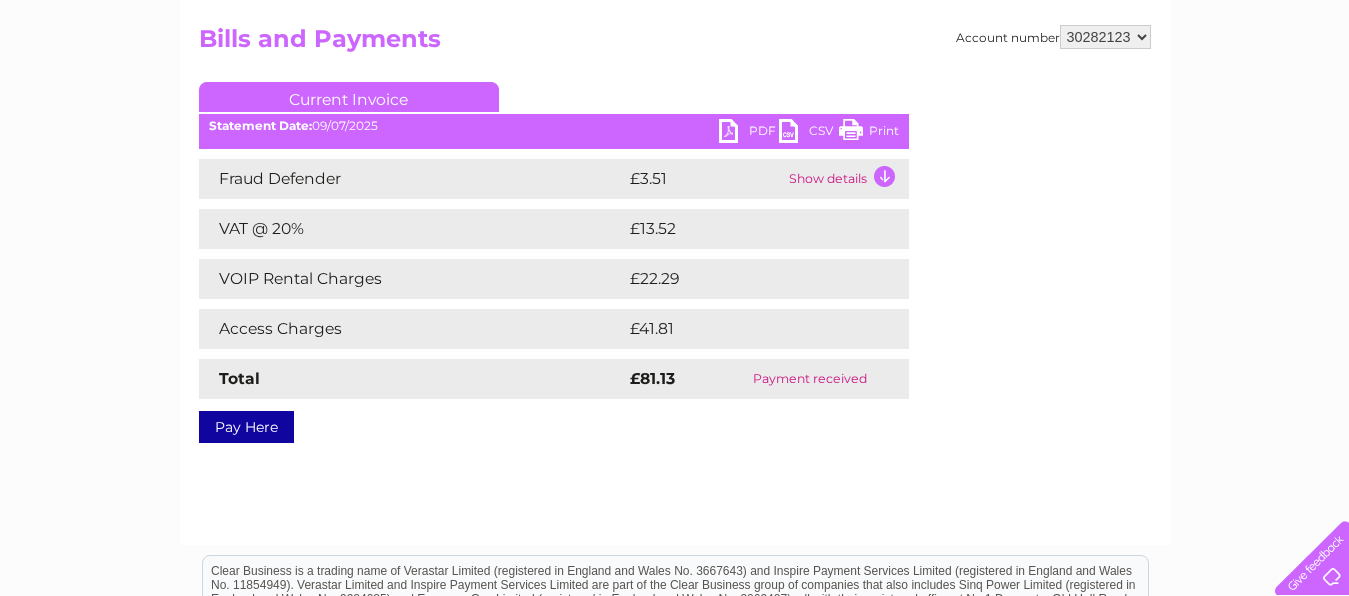 click on "PDF" at bounding box center (749, 133) 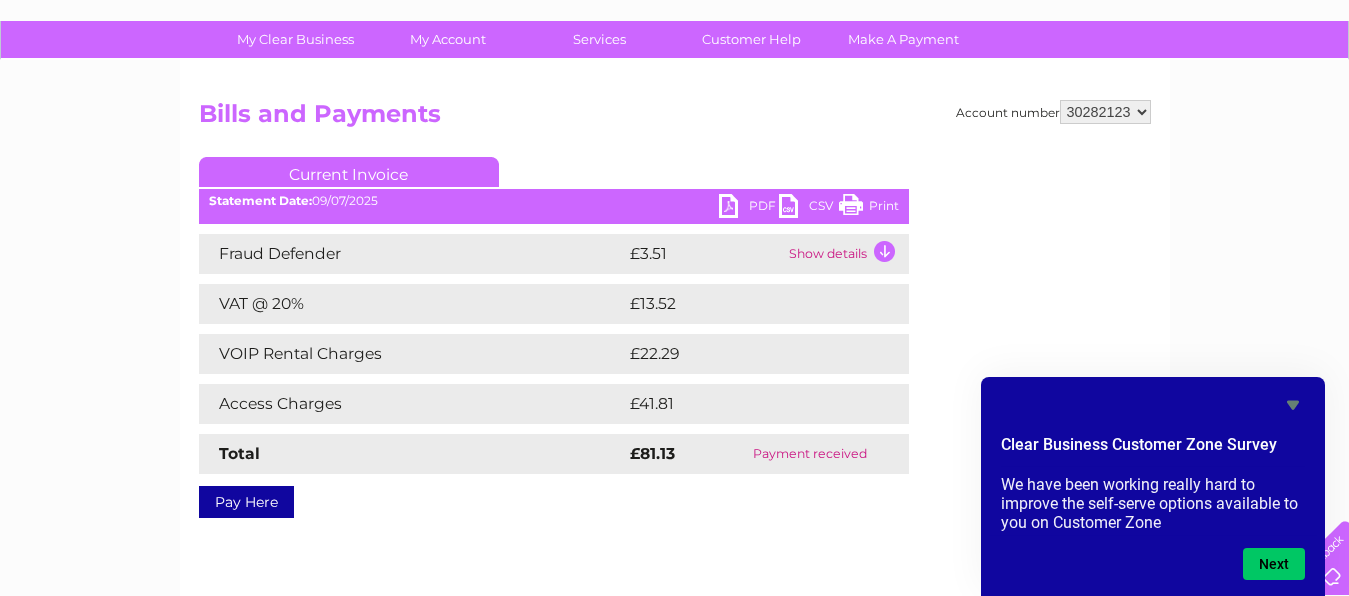 scroll, scrollTop: 0, scrollLeft: 0, axis: both 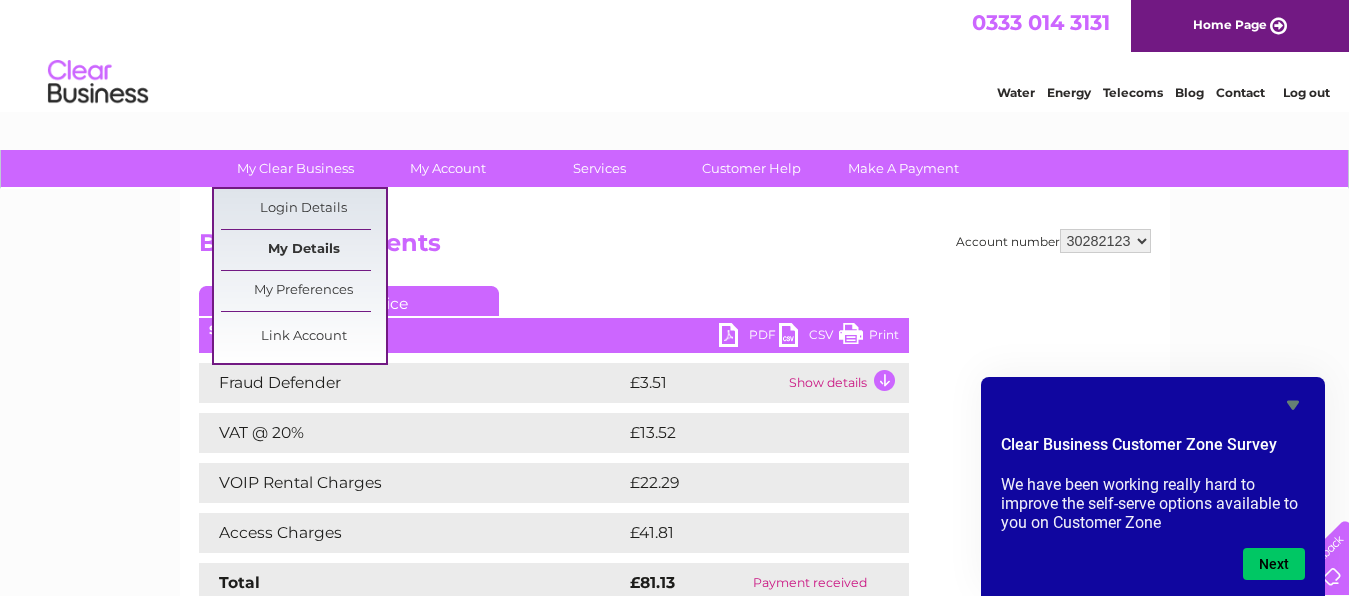 click on "My Details" at bounding box center [303, 250] 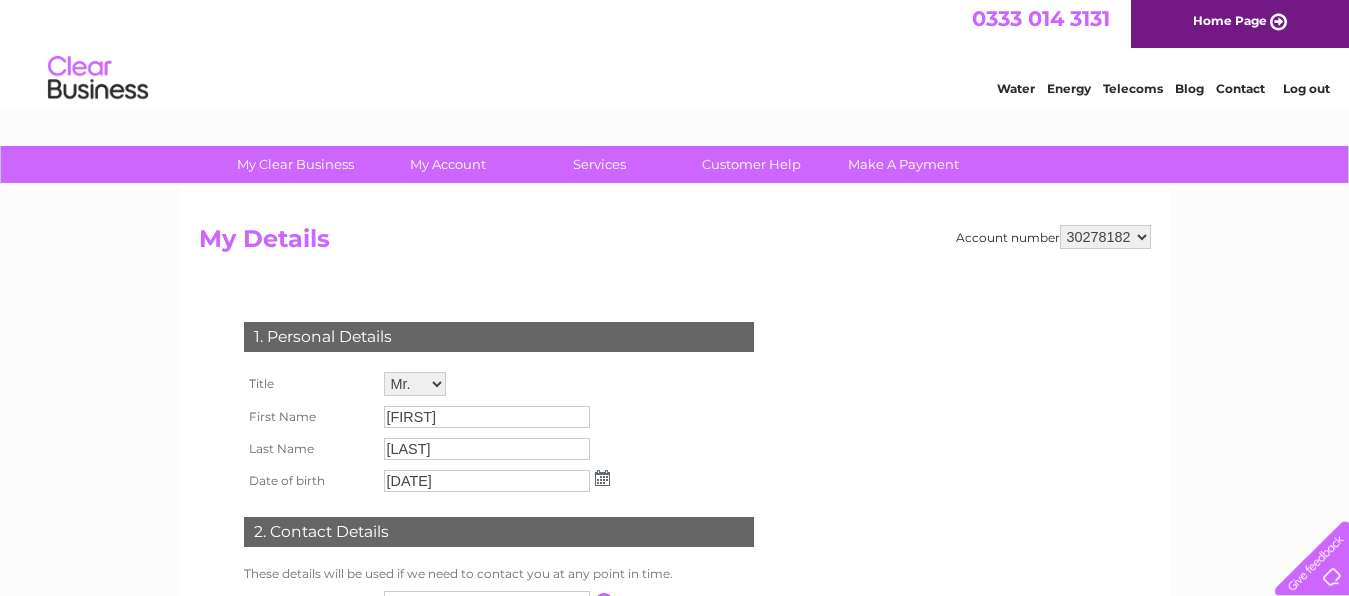 scroll, scrollTop: 0, scrollLeft: 0, axis: both 